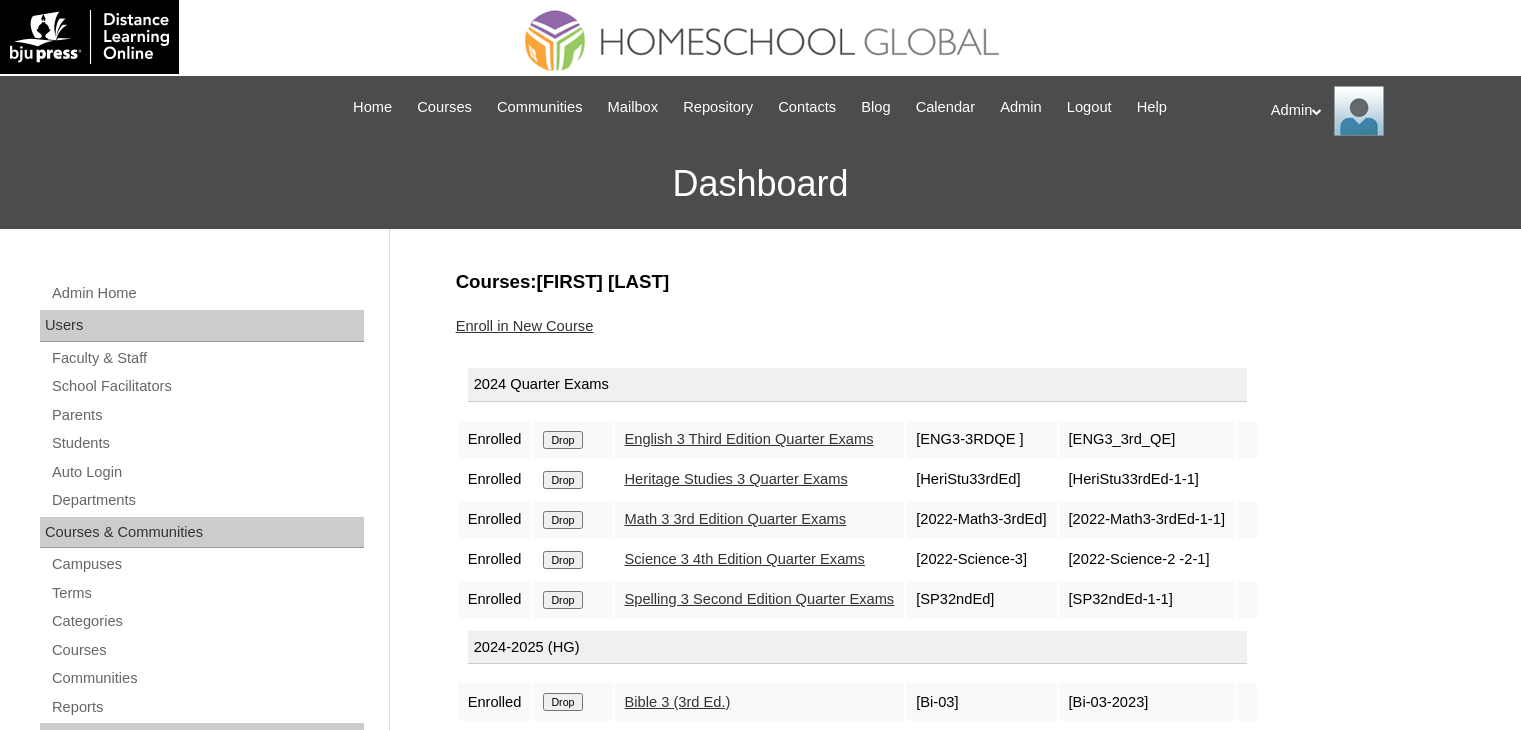 scroll, scrollTop: 0, scrollLeft: 0, axis: both 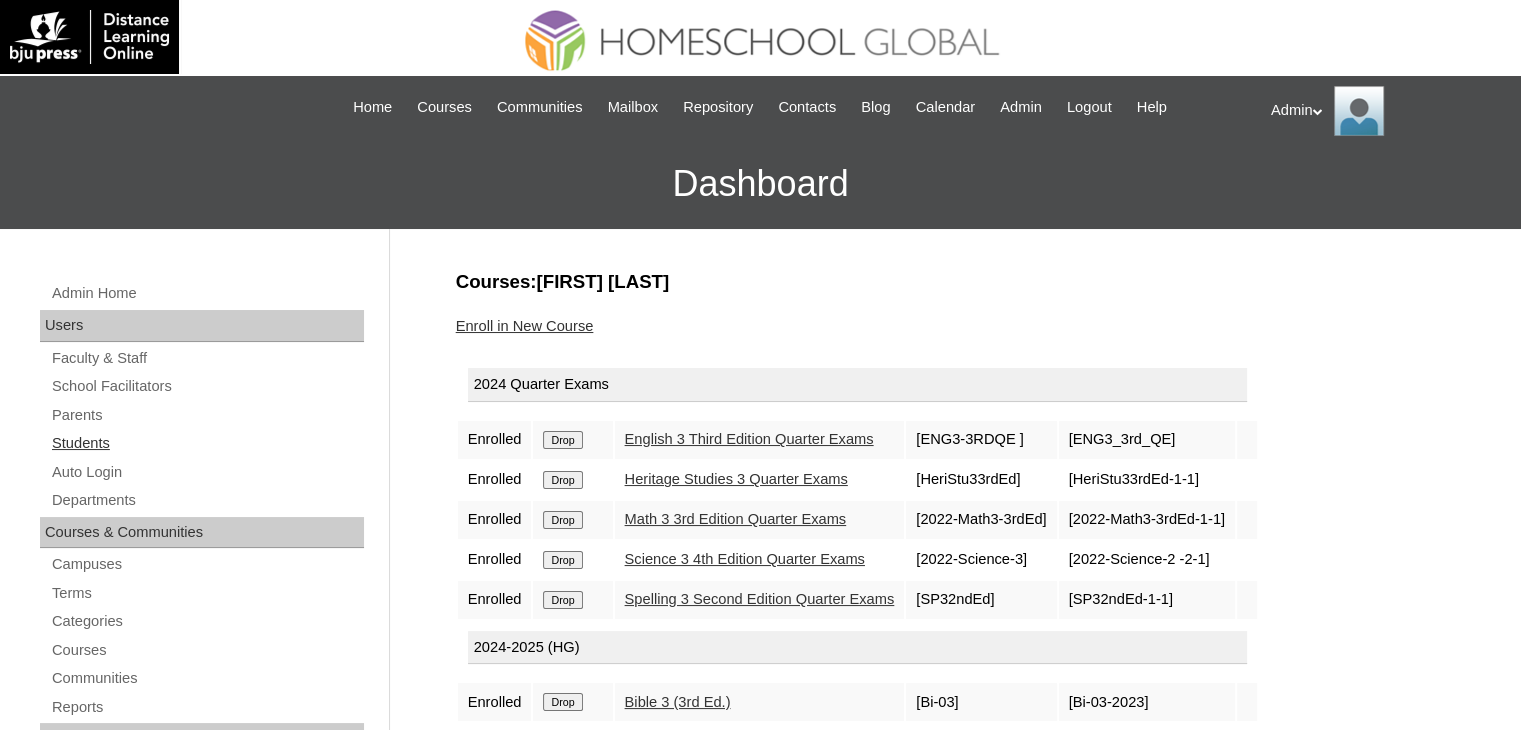 click on "Students" at bounding box center (207, 443) 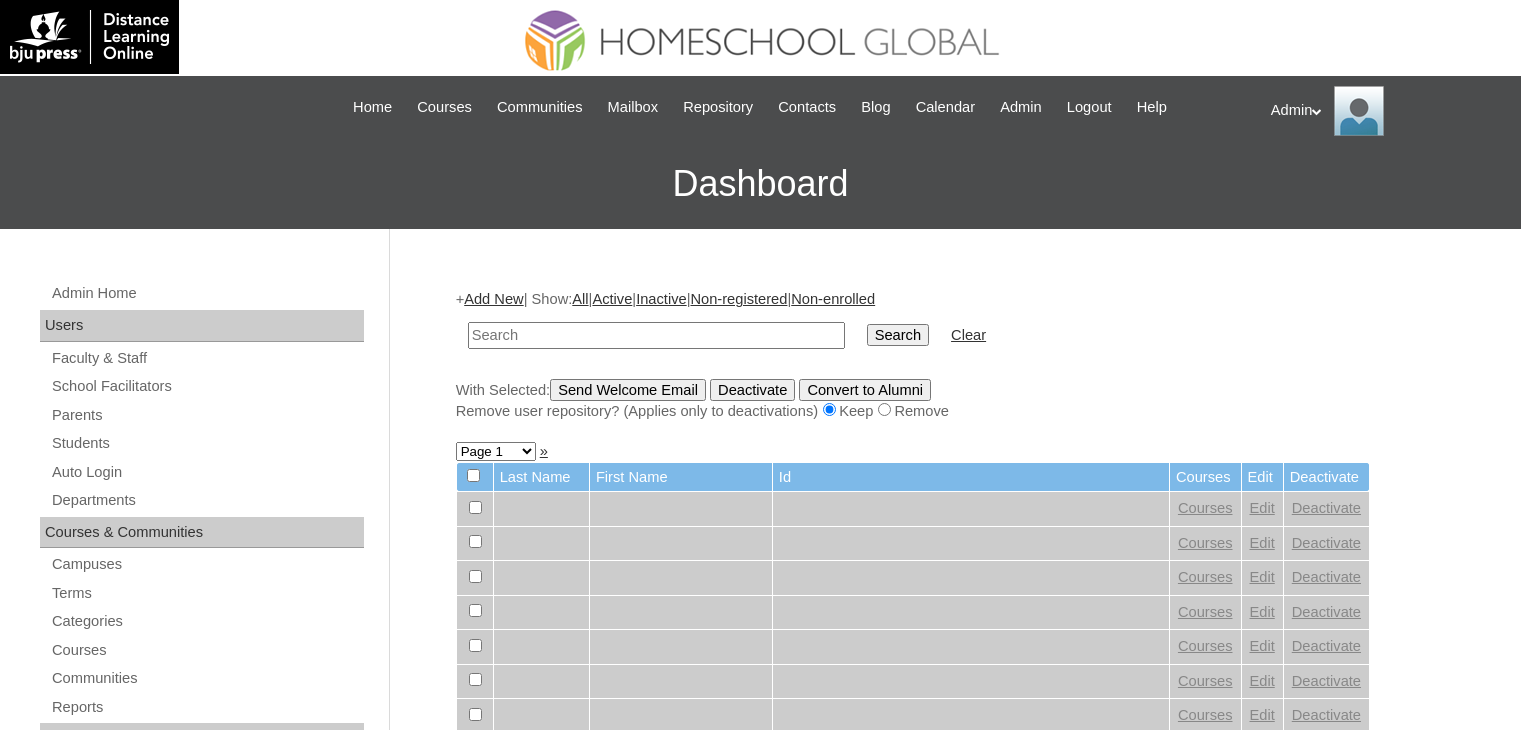 scroll, scrollTop: 0, scrollLeft: 0, axis: both 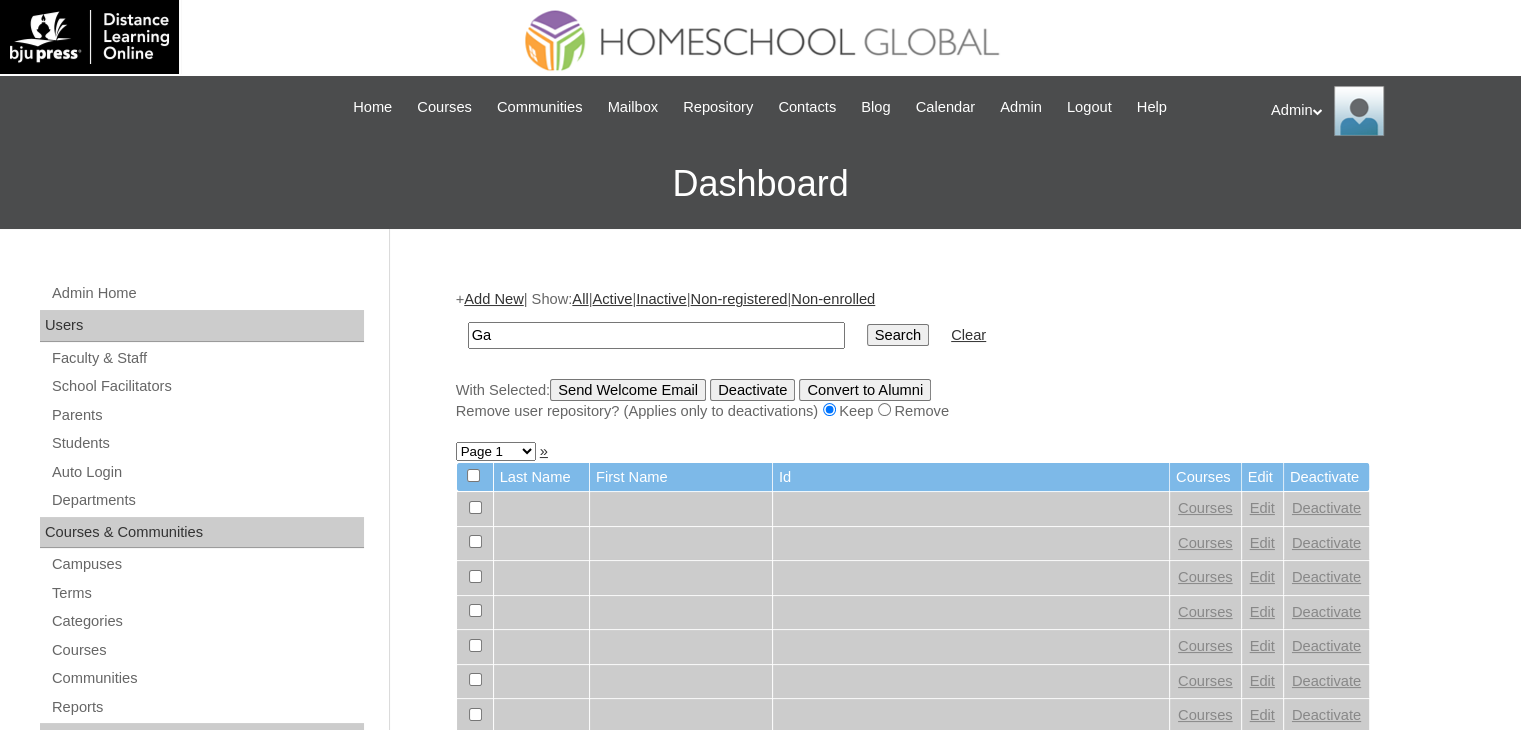 type on "[FIRST]" 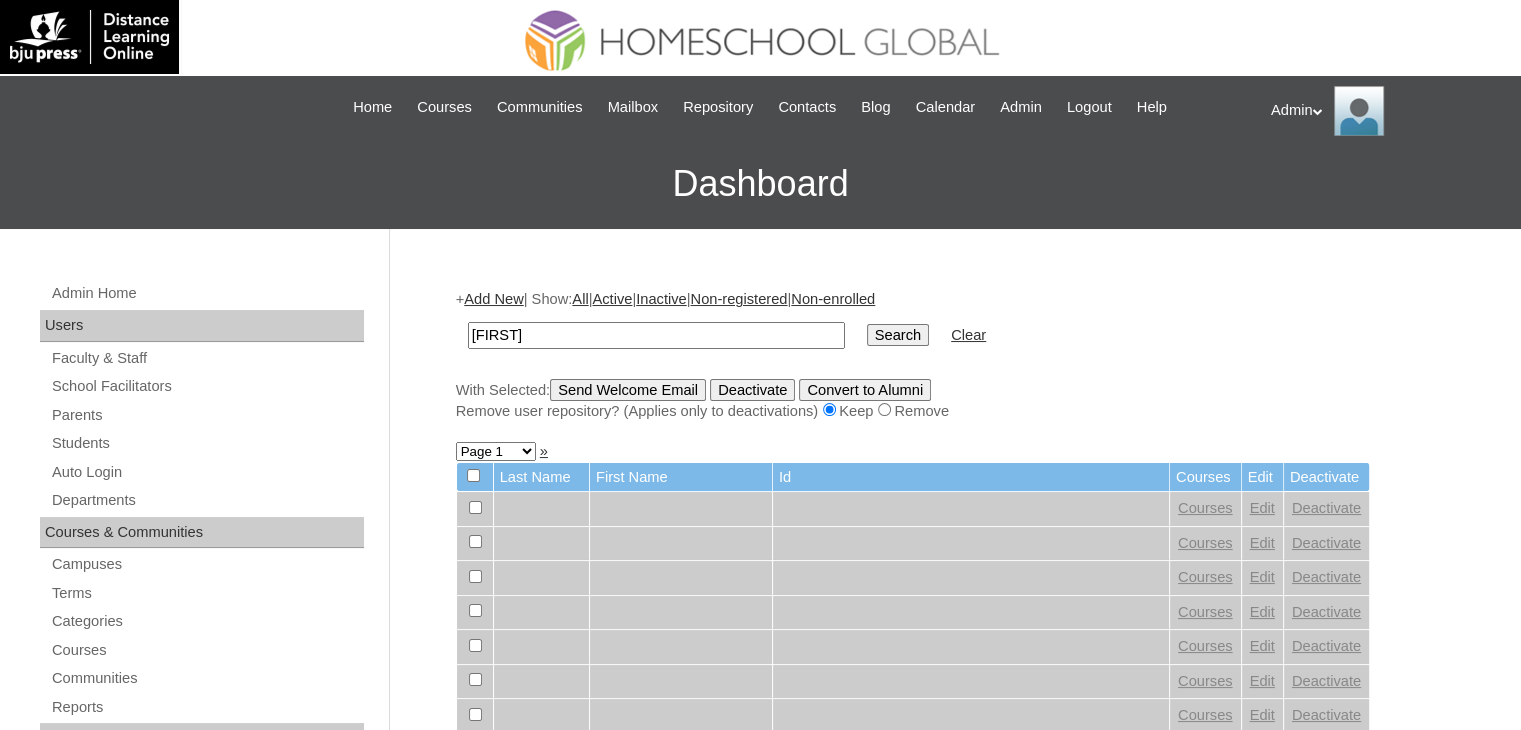 click on "Search" at bounding box center [898, 335] 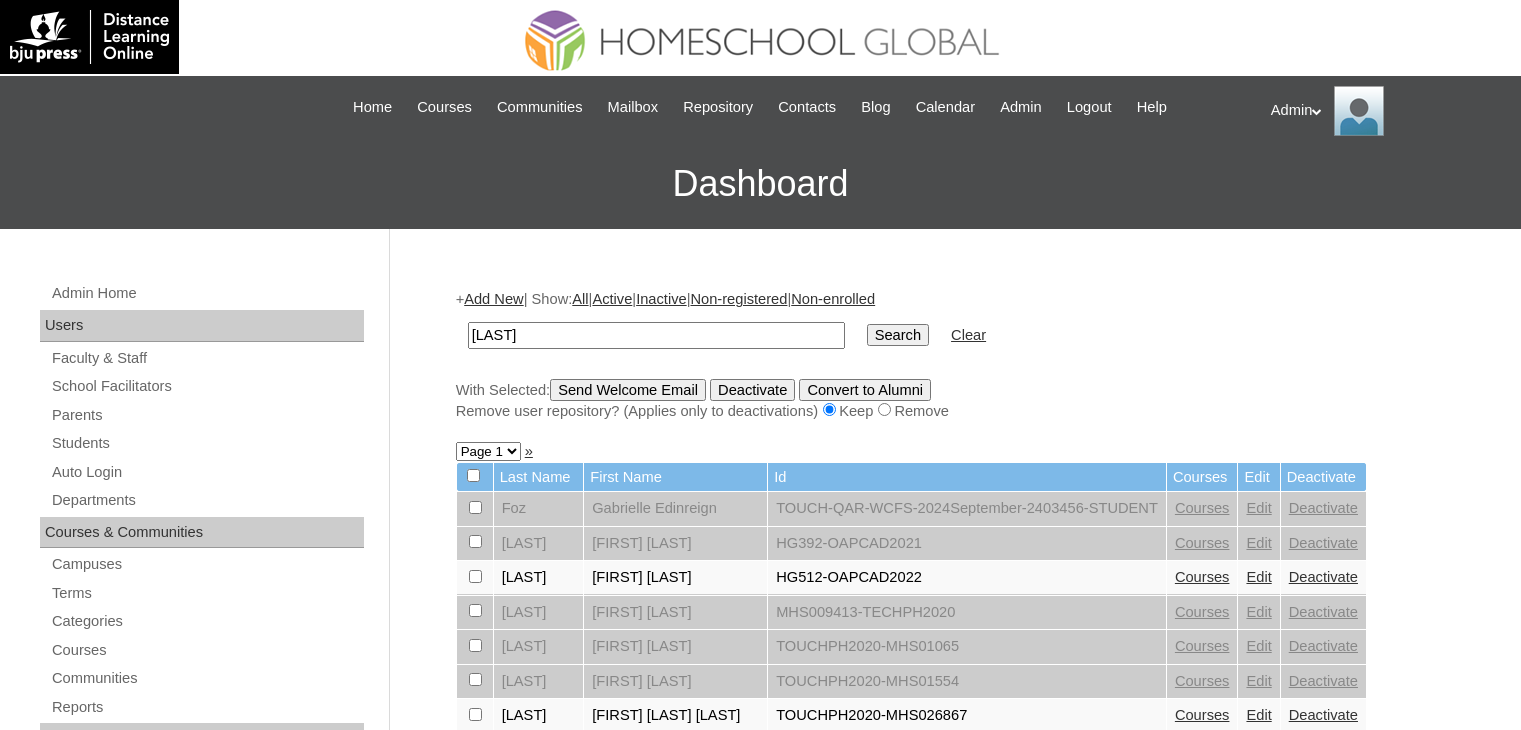 scroll, scrollTop: 0, scrollLeft: 0, axis: both 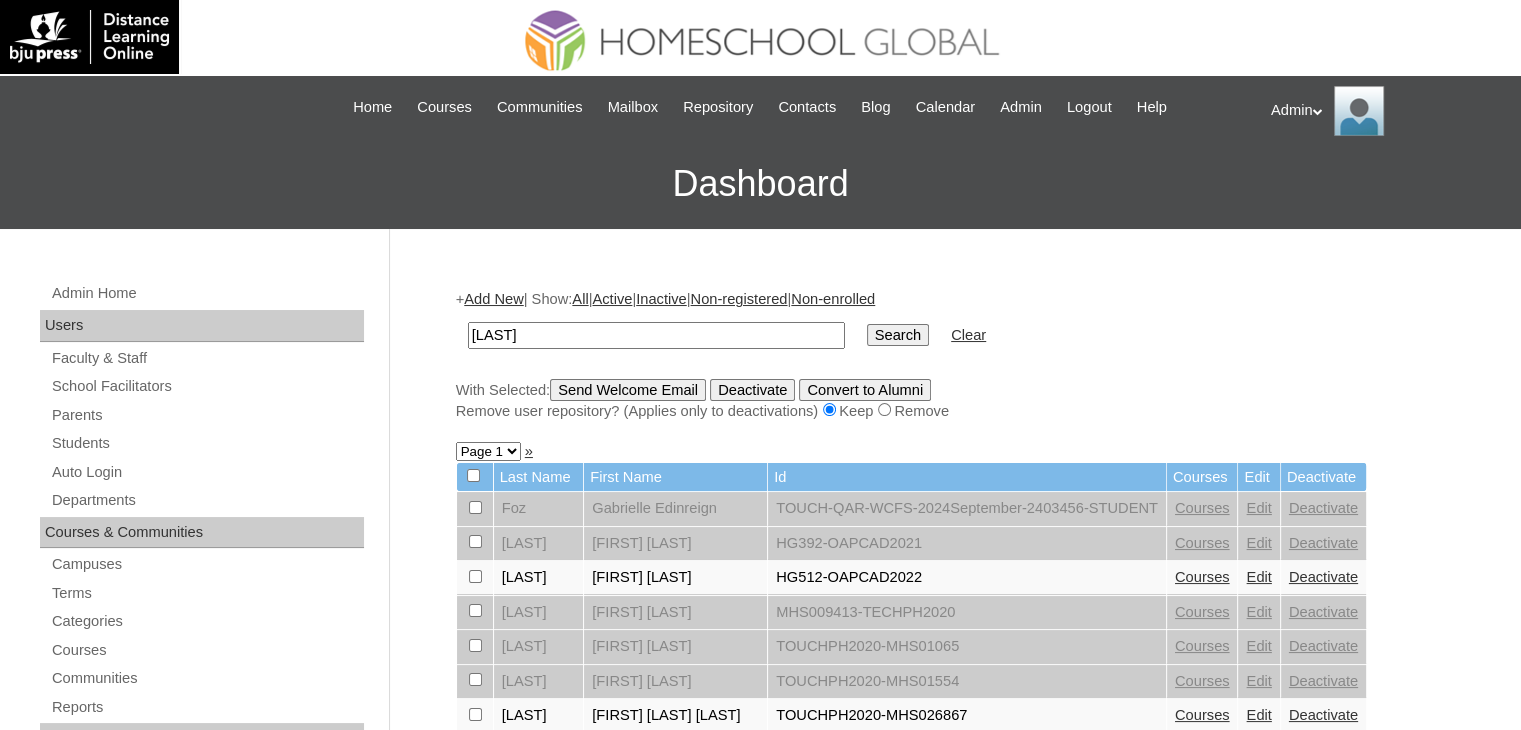 paste on "[FIRST] [LAST] [LAST]" 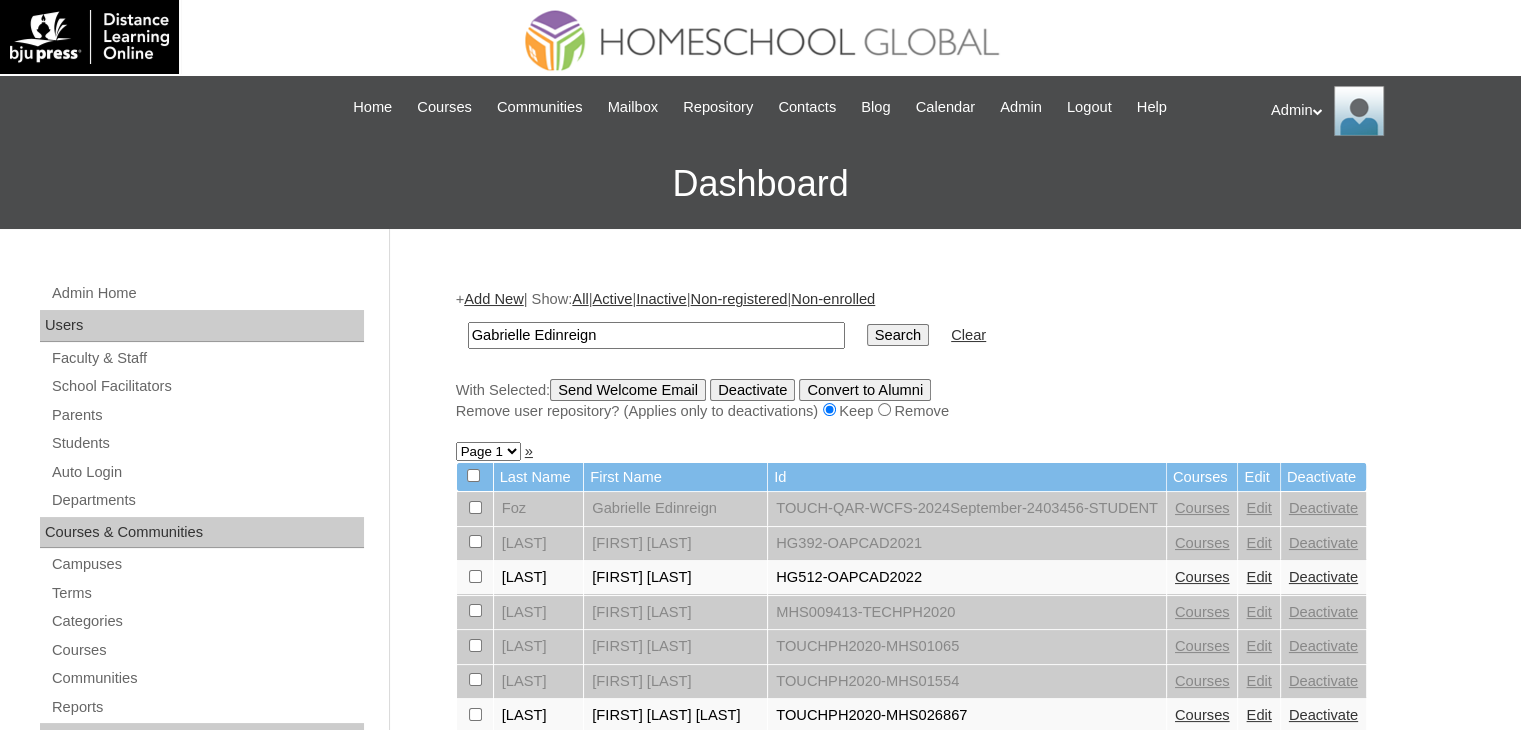type on "Gabrielle Edinreign" 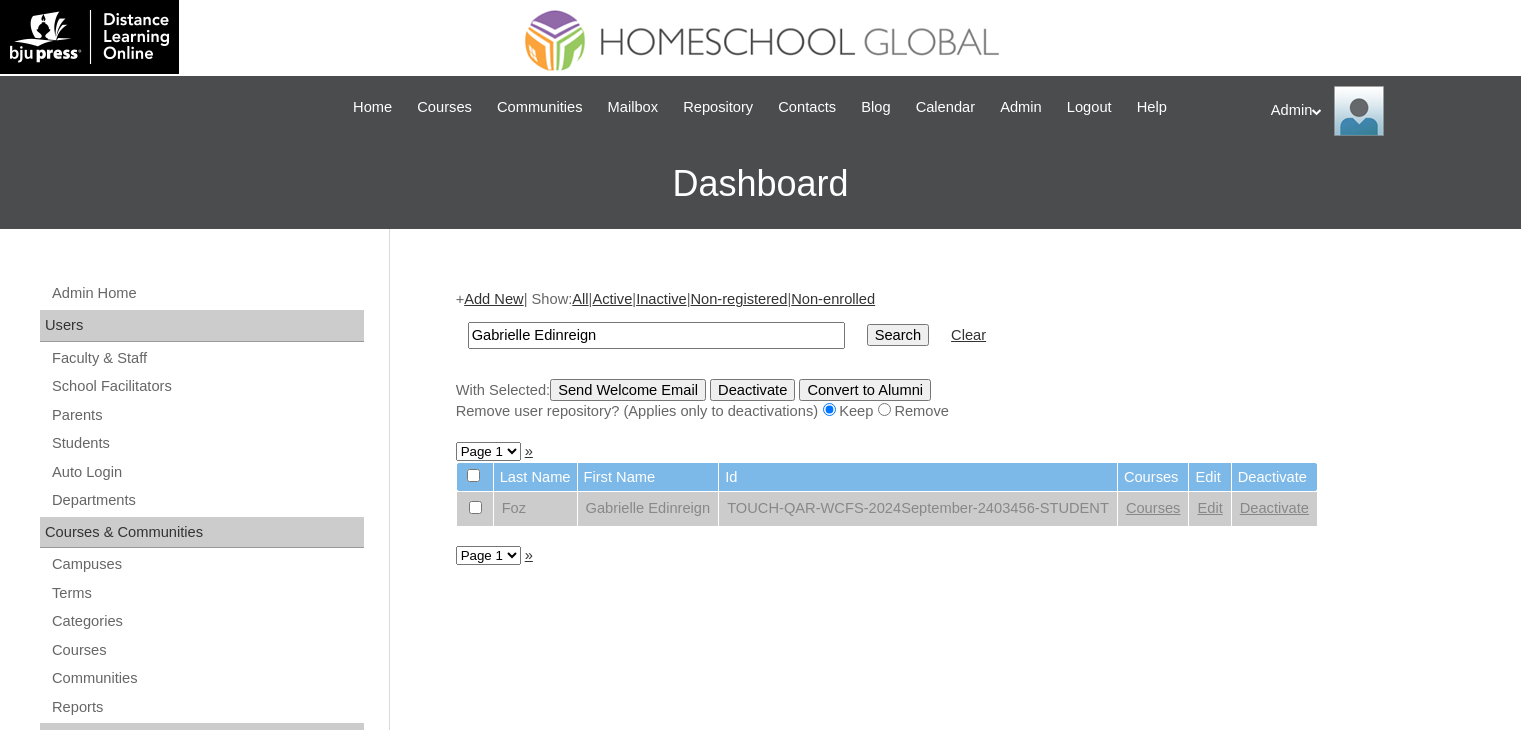 scroll, scrollTop: 0, scrollLeft: 0, axis: both 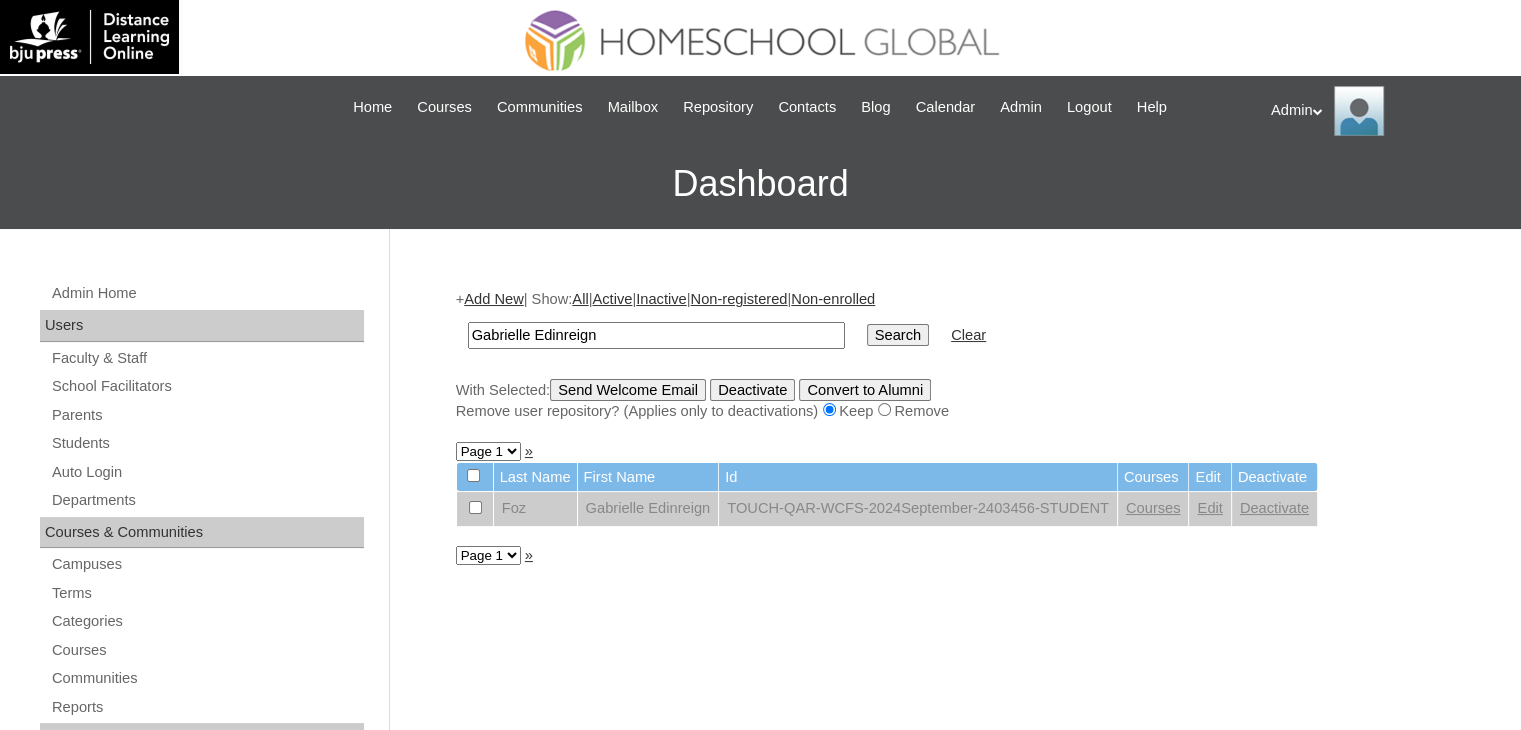 click on "Edit" at bounding box center [1209, 508] 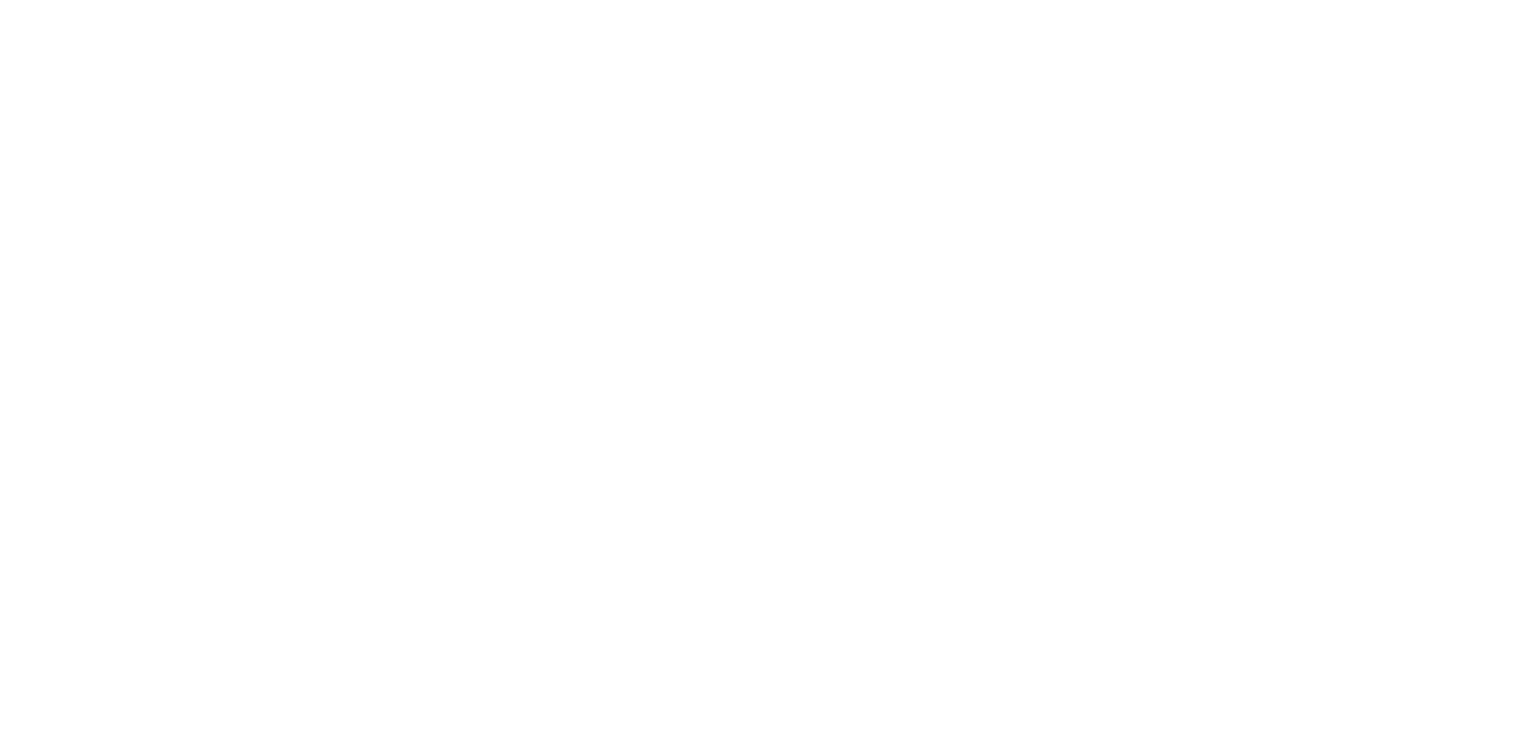 scroll, scrollTop: 0, scrollLeft: 0, axis: both 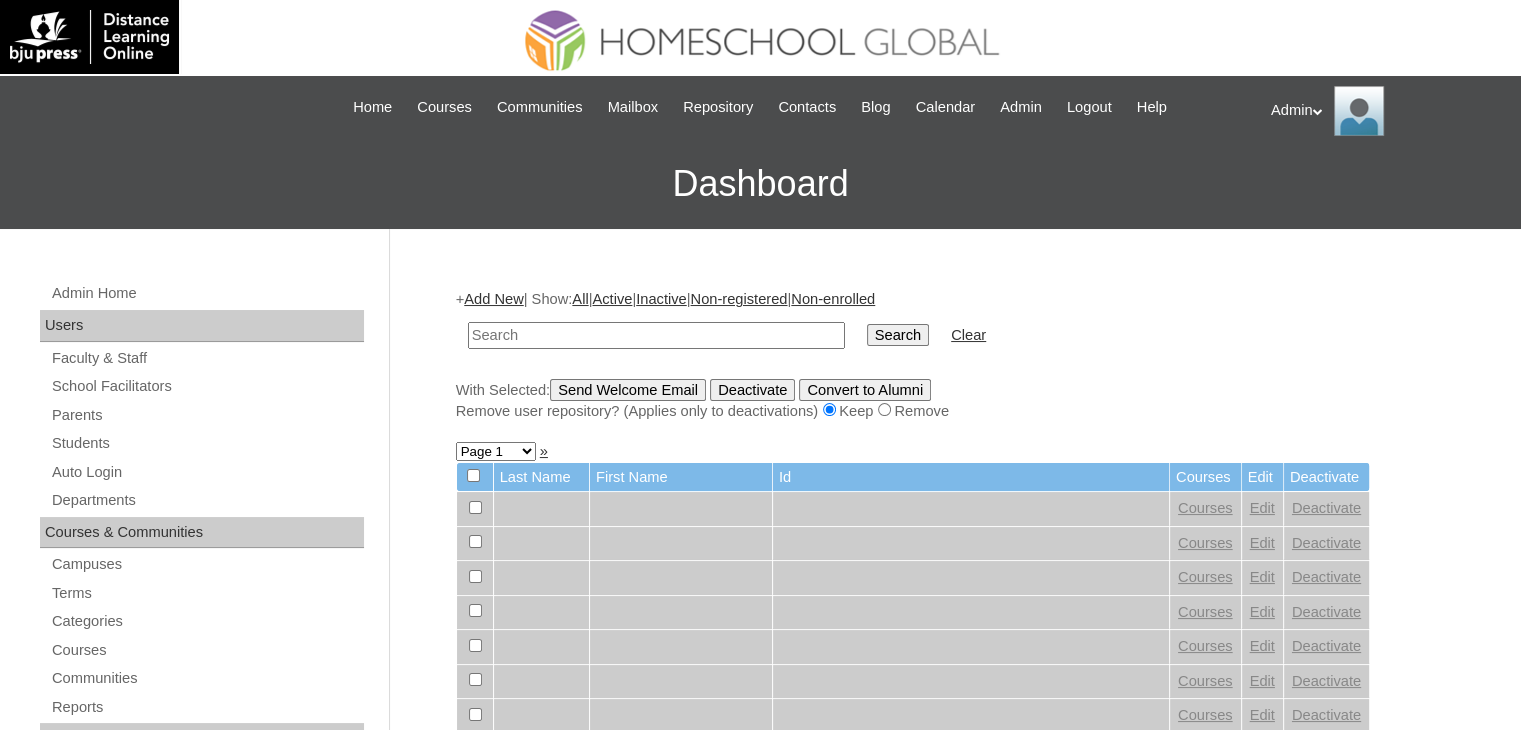 type on "G" 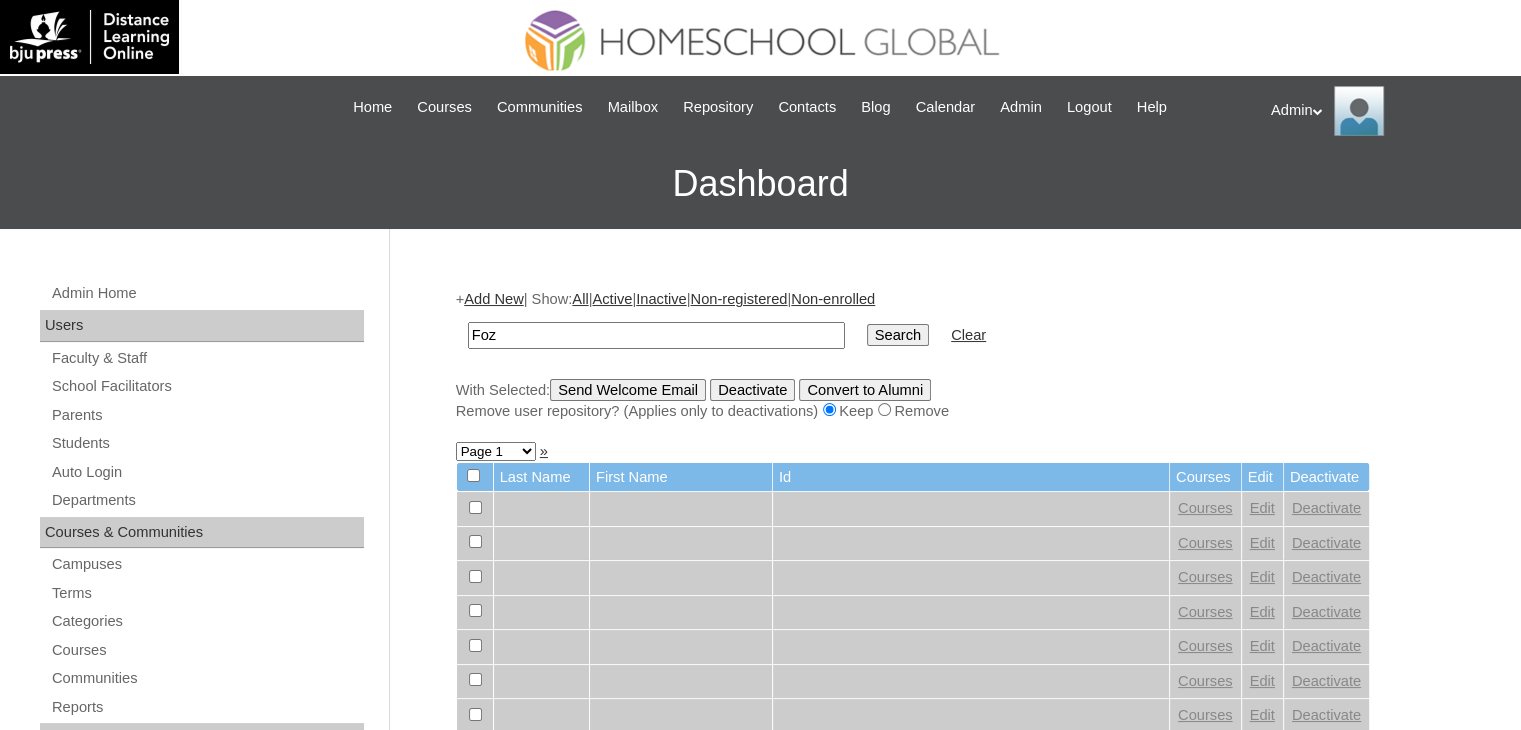 type on "Foz" 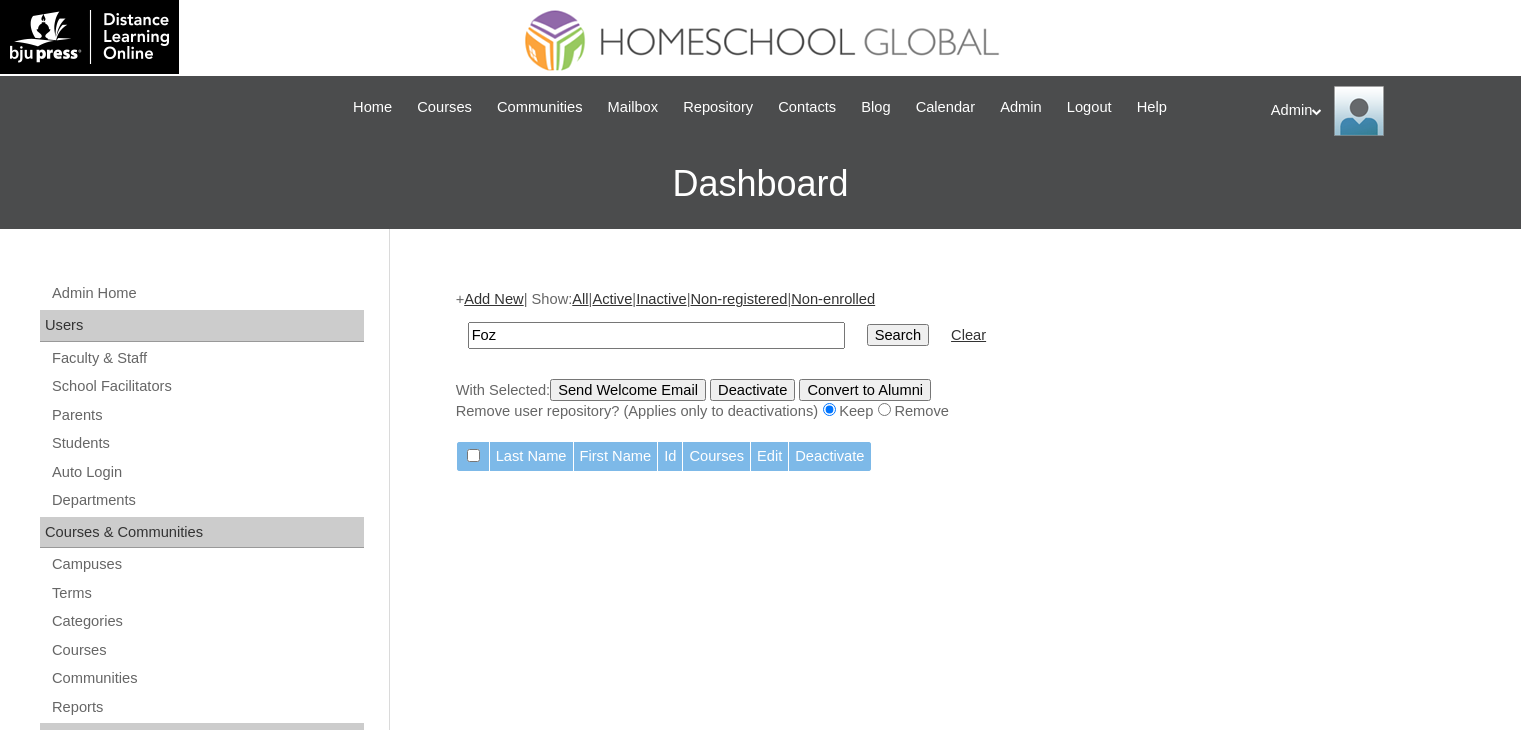scroll, scrollTop: 0, scrollLeft: 0, axis: both 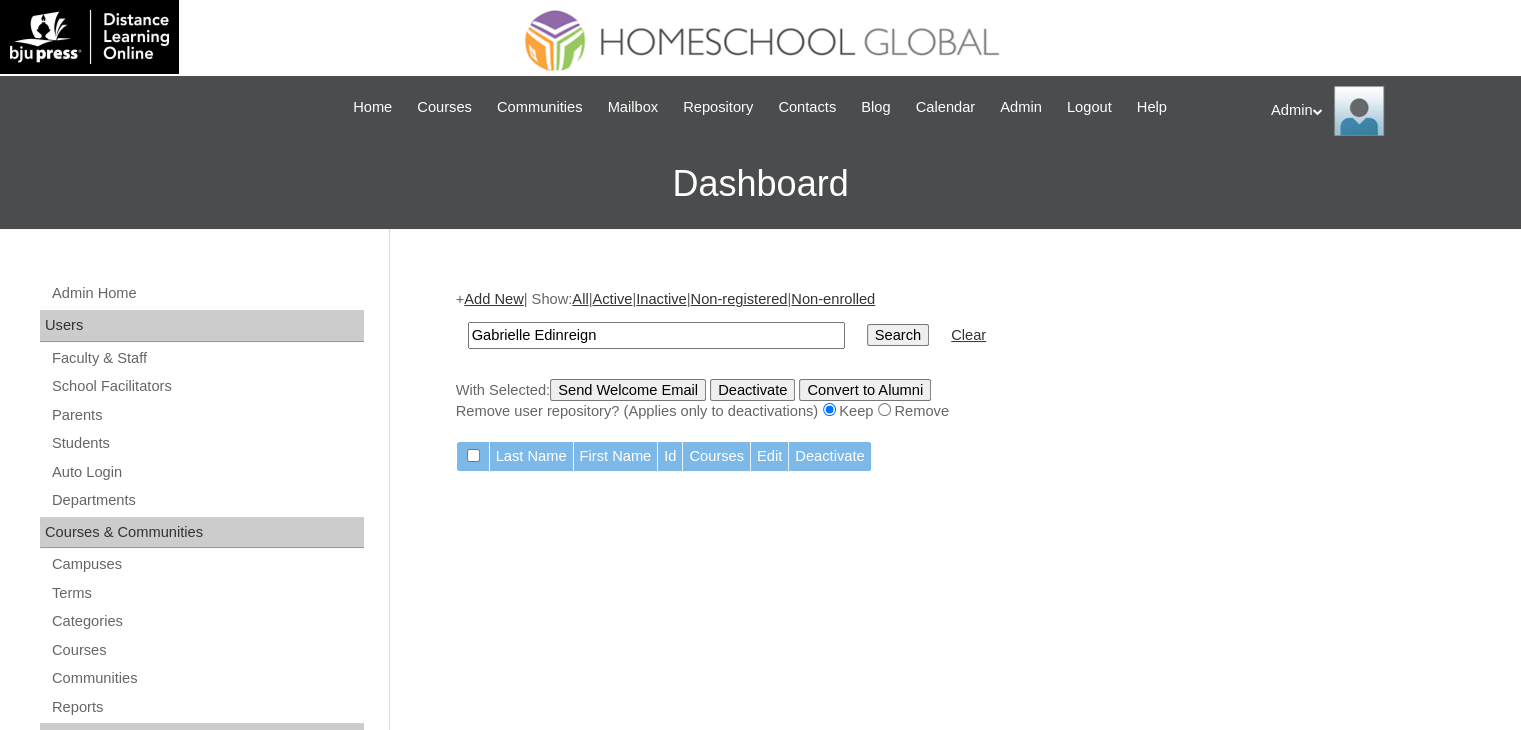 type on "Gabrielle Edinreign" 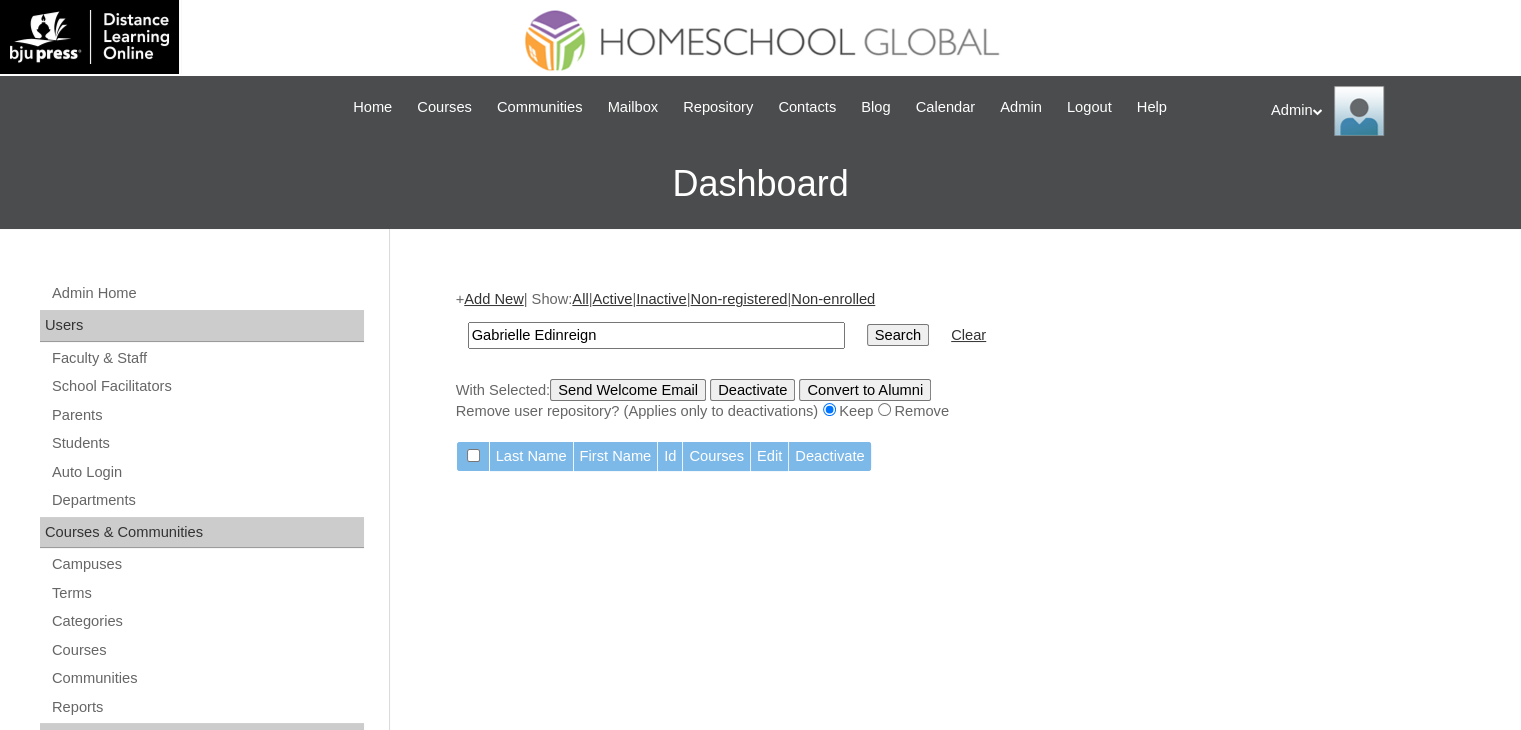 click on "Search" at bounding box center (898, 335) 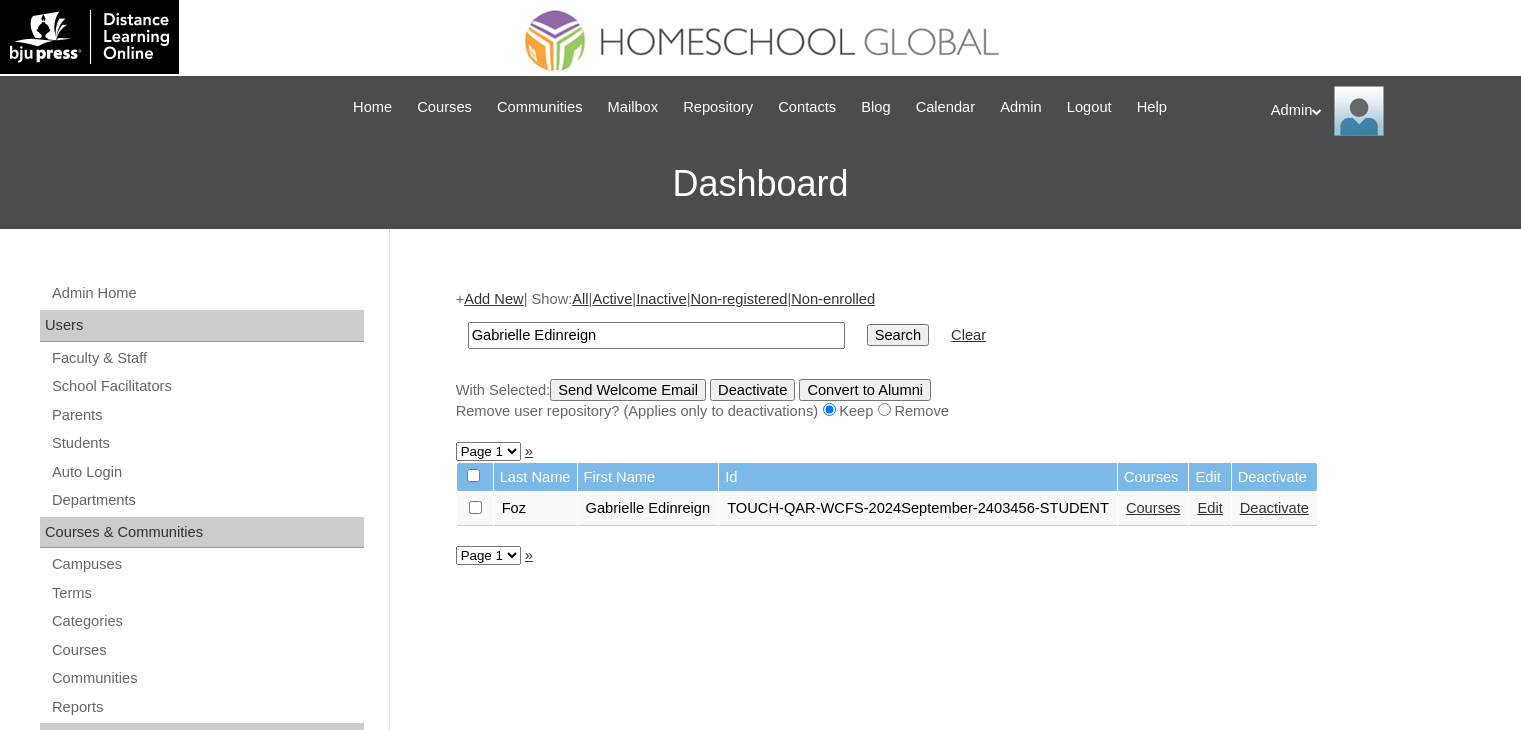scroll, scrollTop: 0, scrollLeft: 0, axis: both 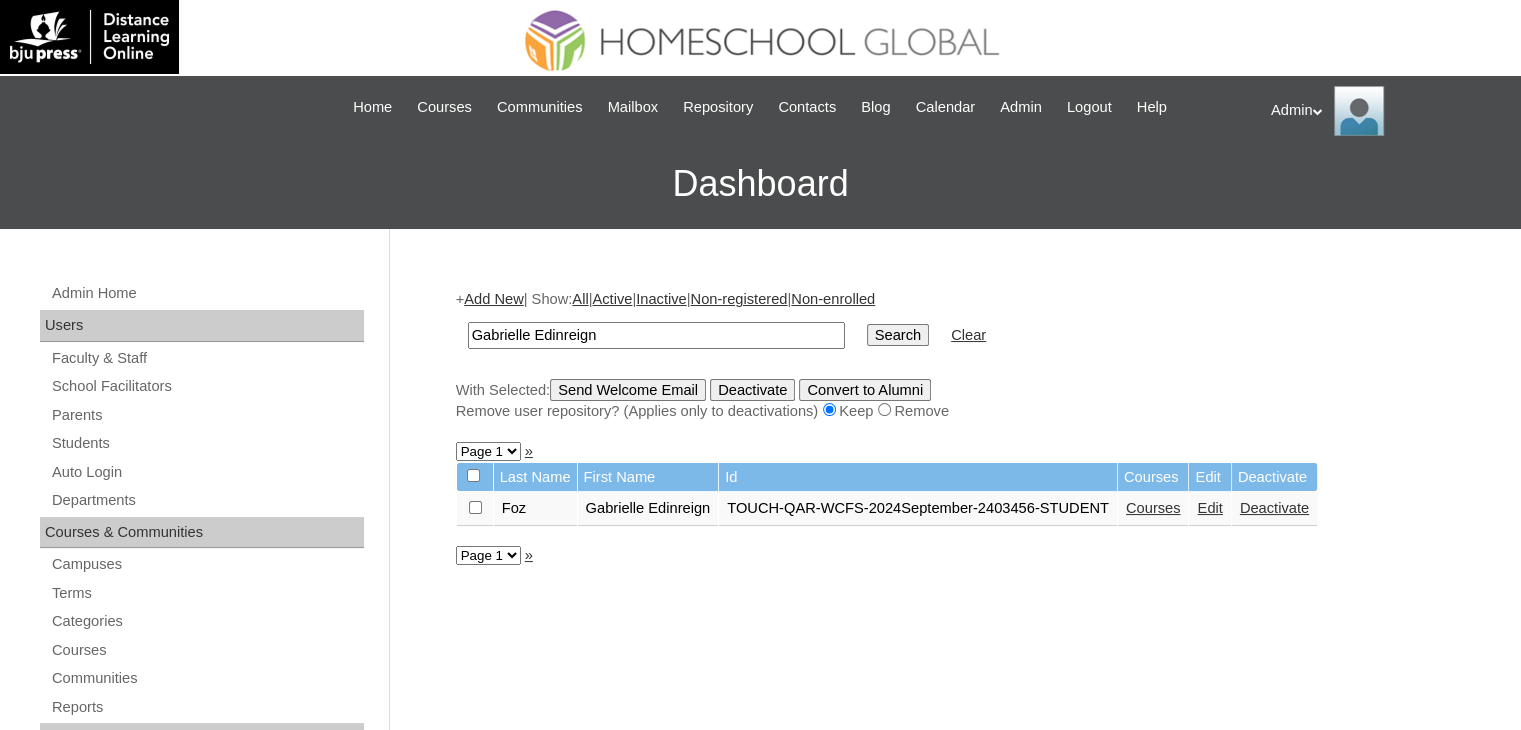 click on "Edit" at bounding box center [1209, 508] 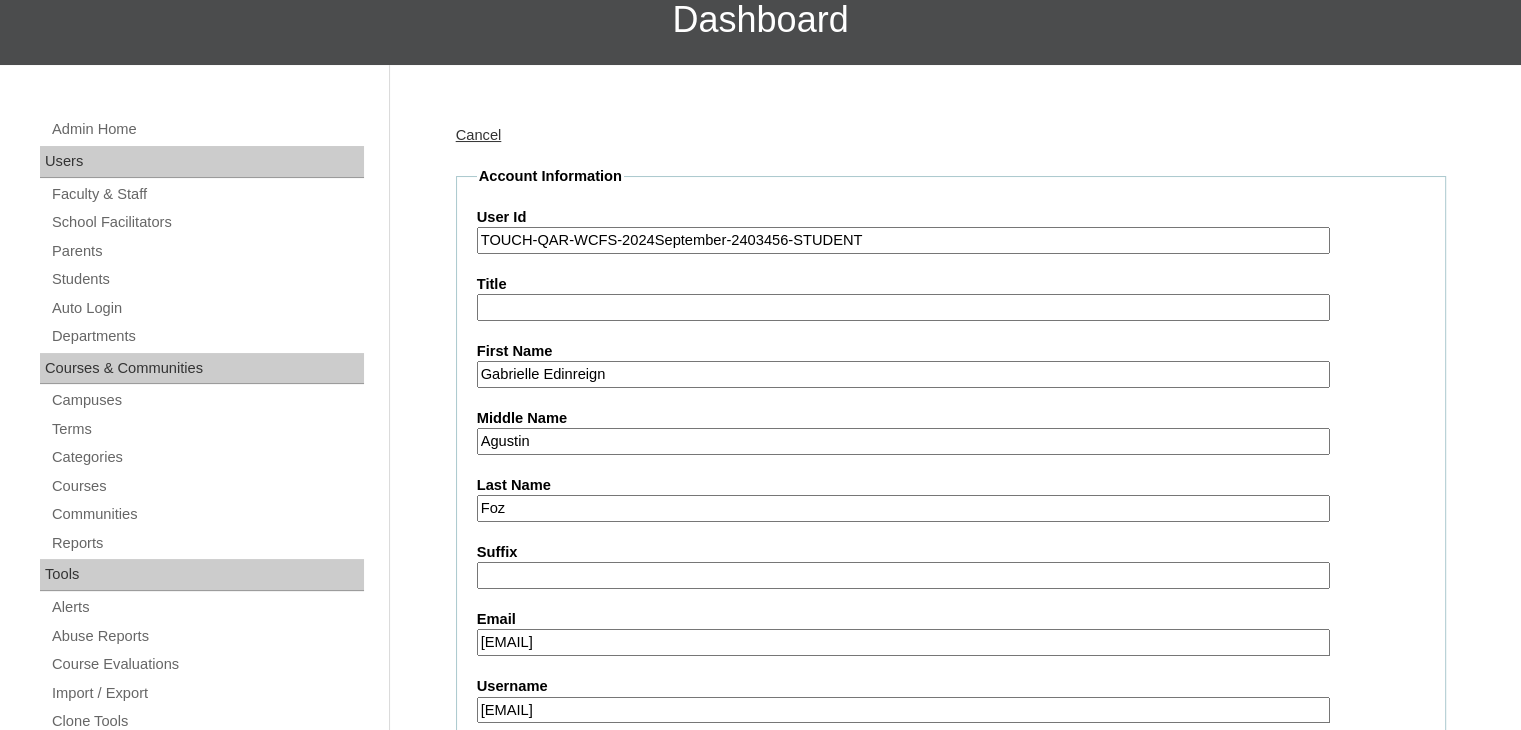 scroll, scrollTop: 0, scrollLeft: 0, axis: both 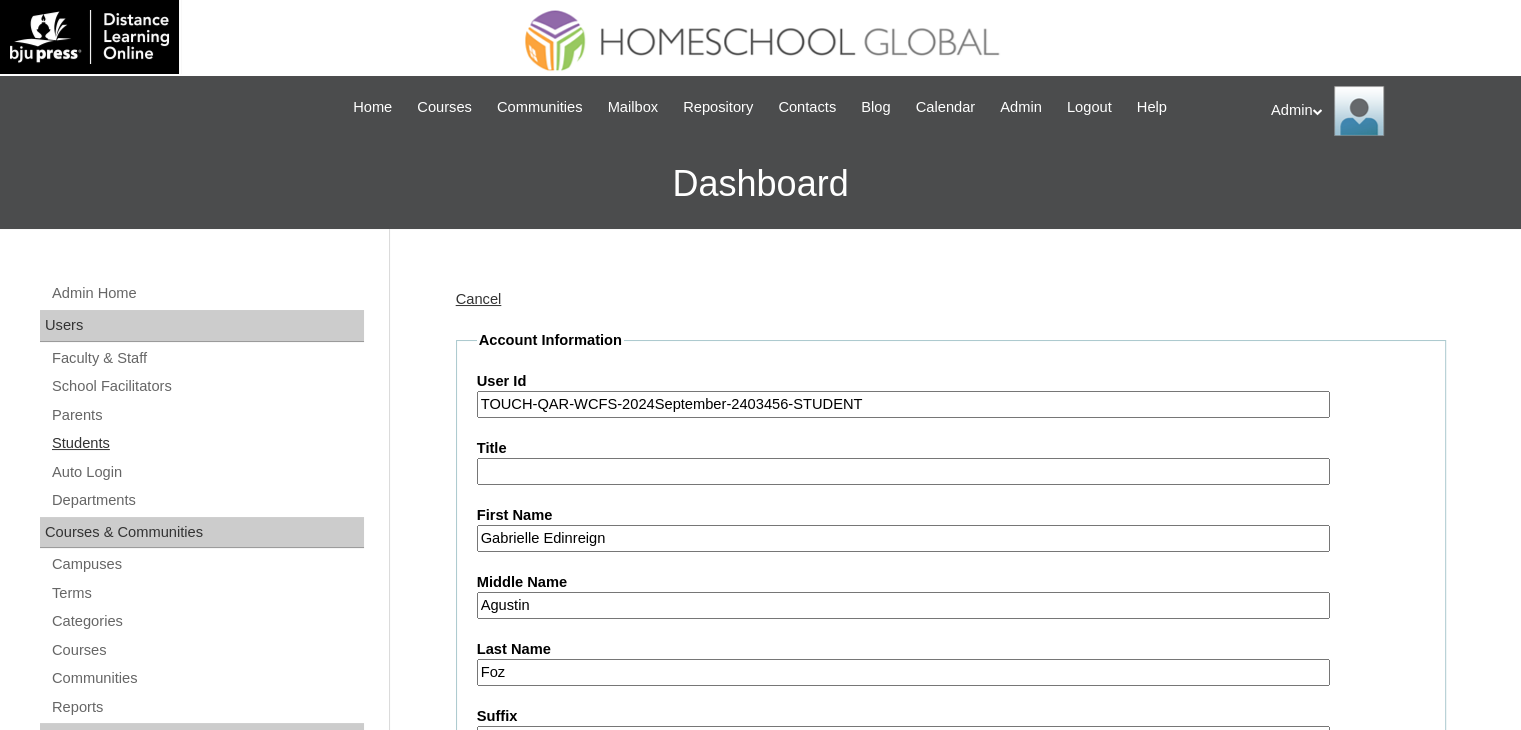 click on "Students" at bounding box center [207, 443] 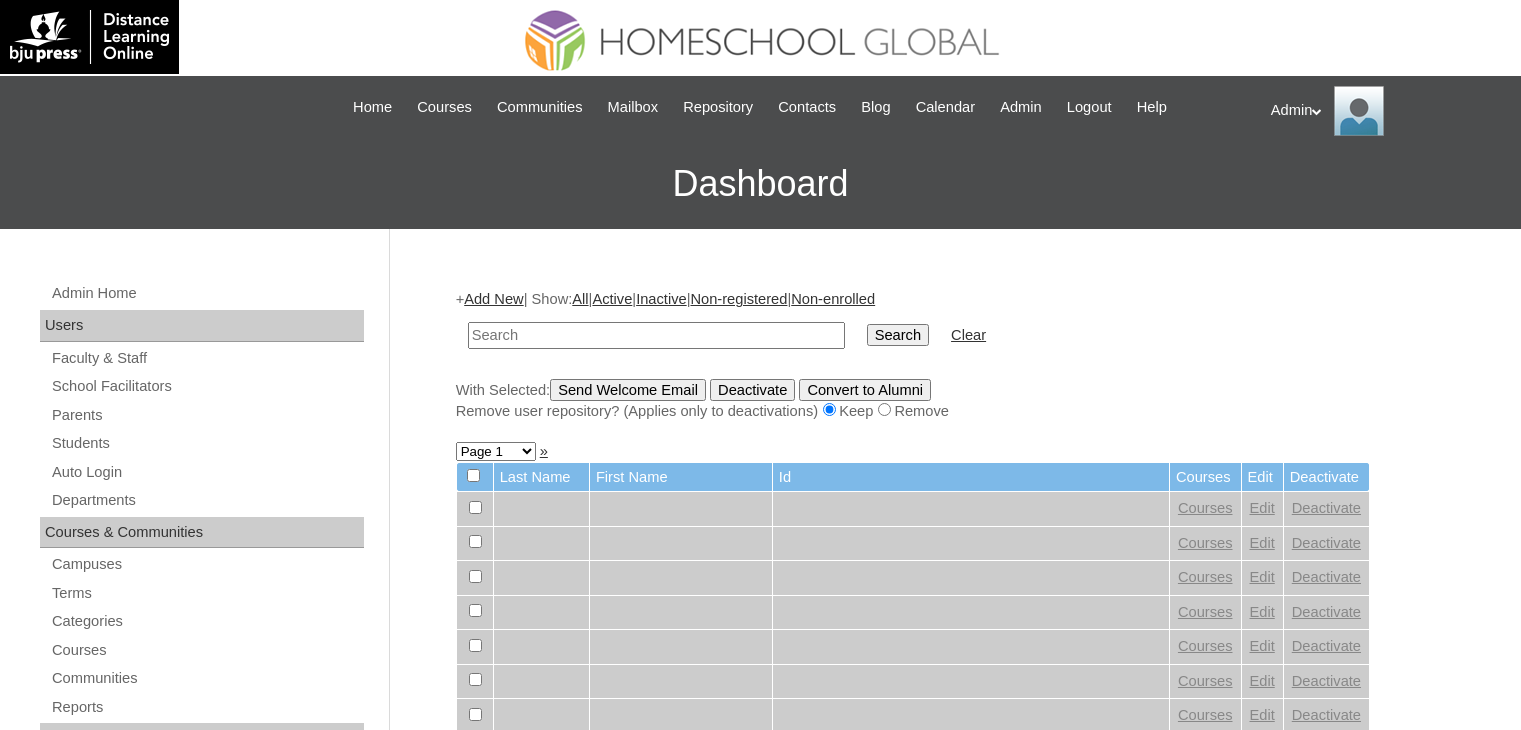 scroll, scrollTop: 0, scrollLeft: 0, axis: both 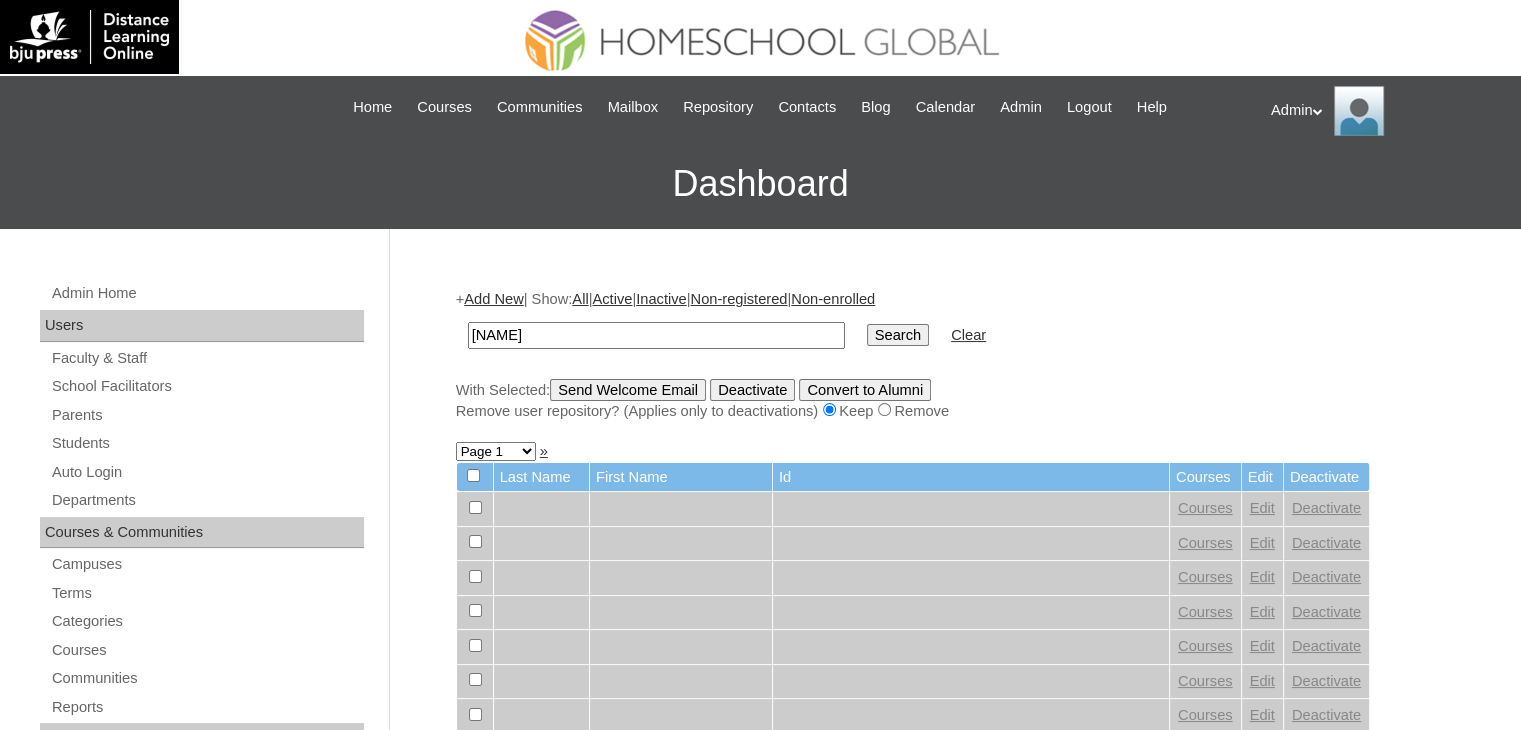type on "[FIRST]" 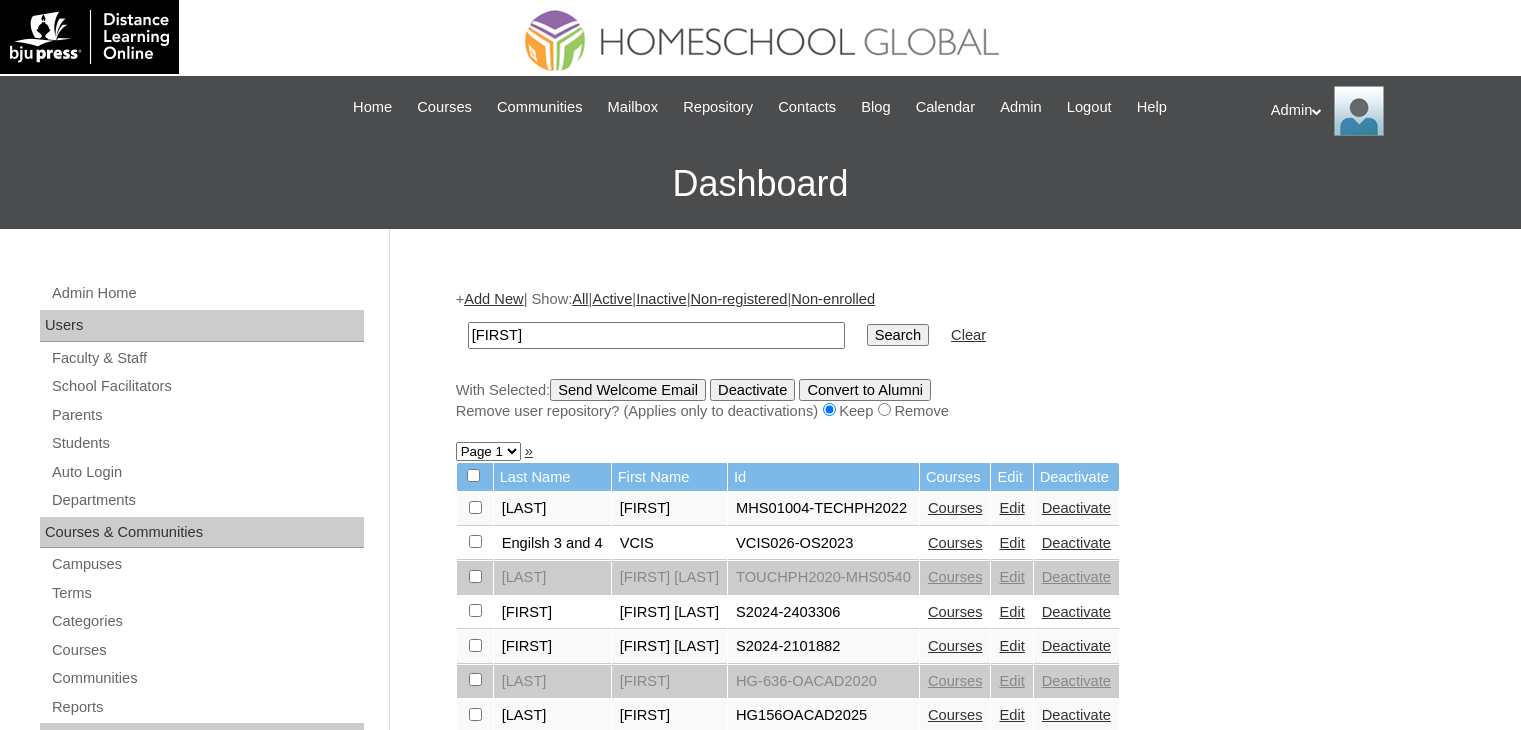 scroll, scrollTop: 0, scrollLeft: 0, axis: both 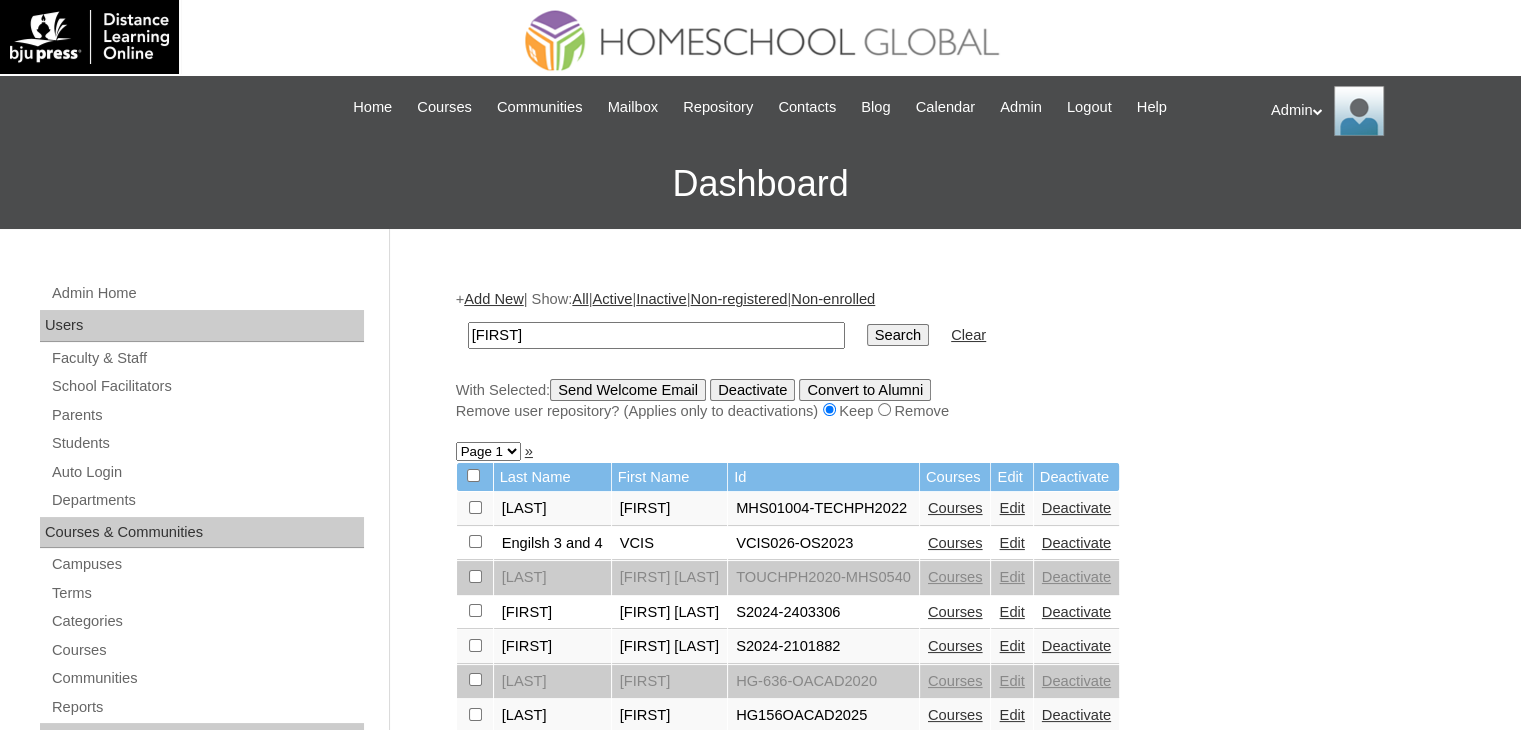 click on "Courses" at bounding box center [955, 646] 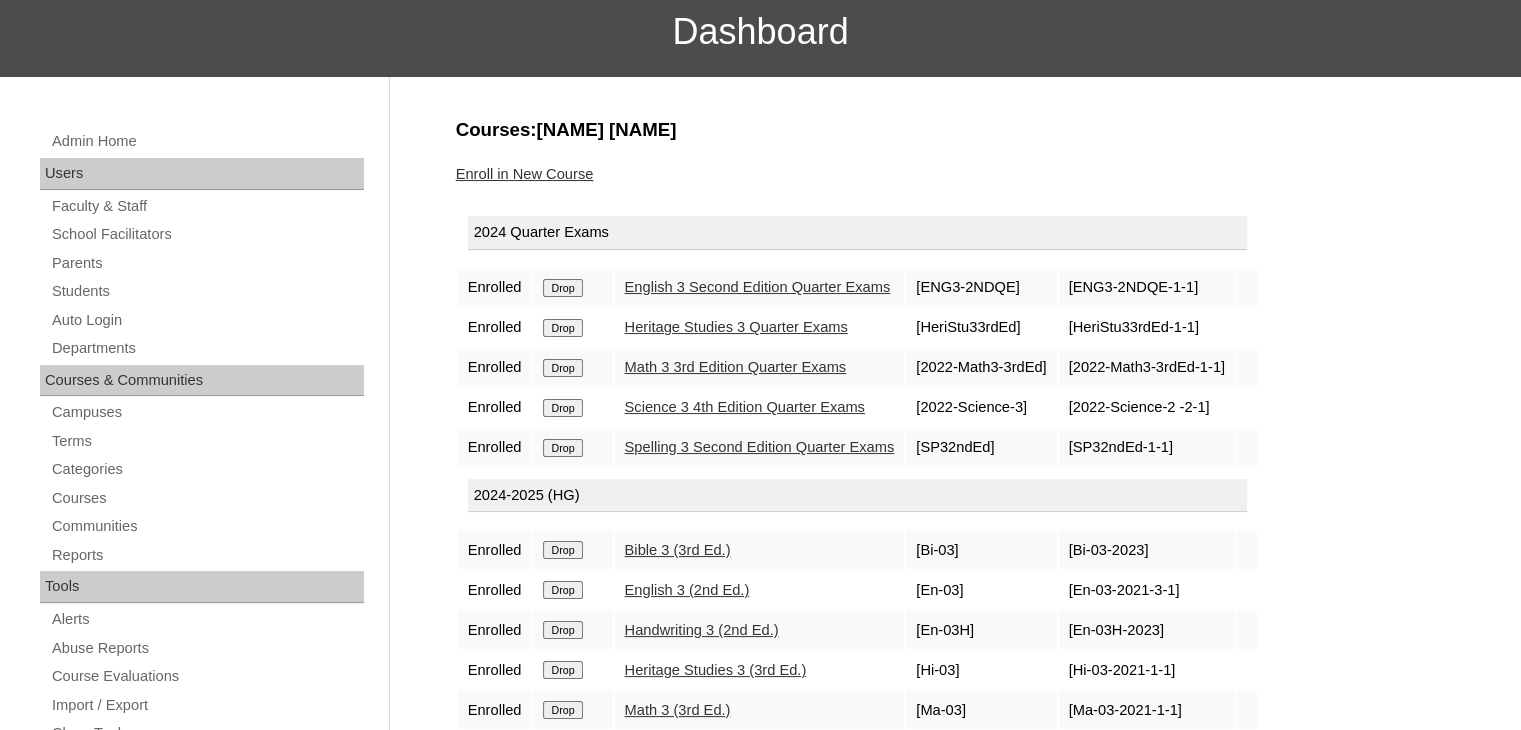 scroll, scrollTop: 128, scrollLeft: 0, axis: vertical 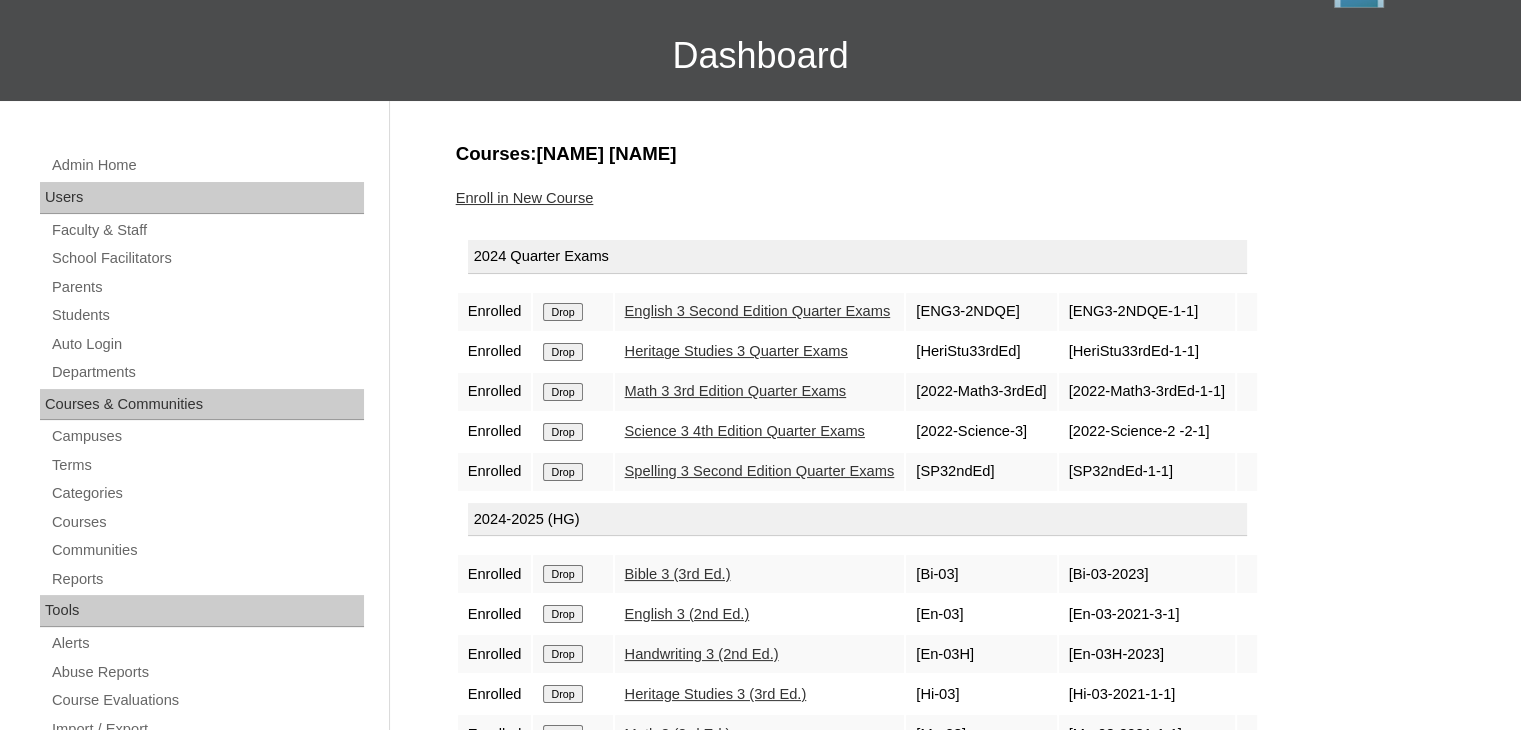 click on "English 3 Second Edition Quarter Exams" at bounding box center [758, 311] 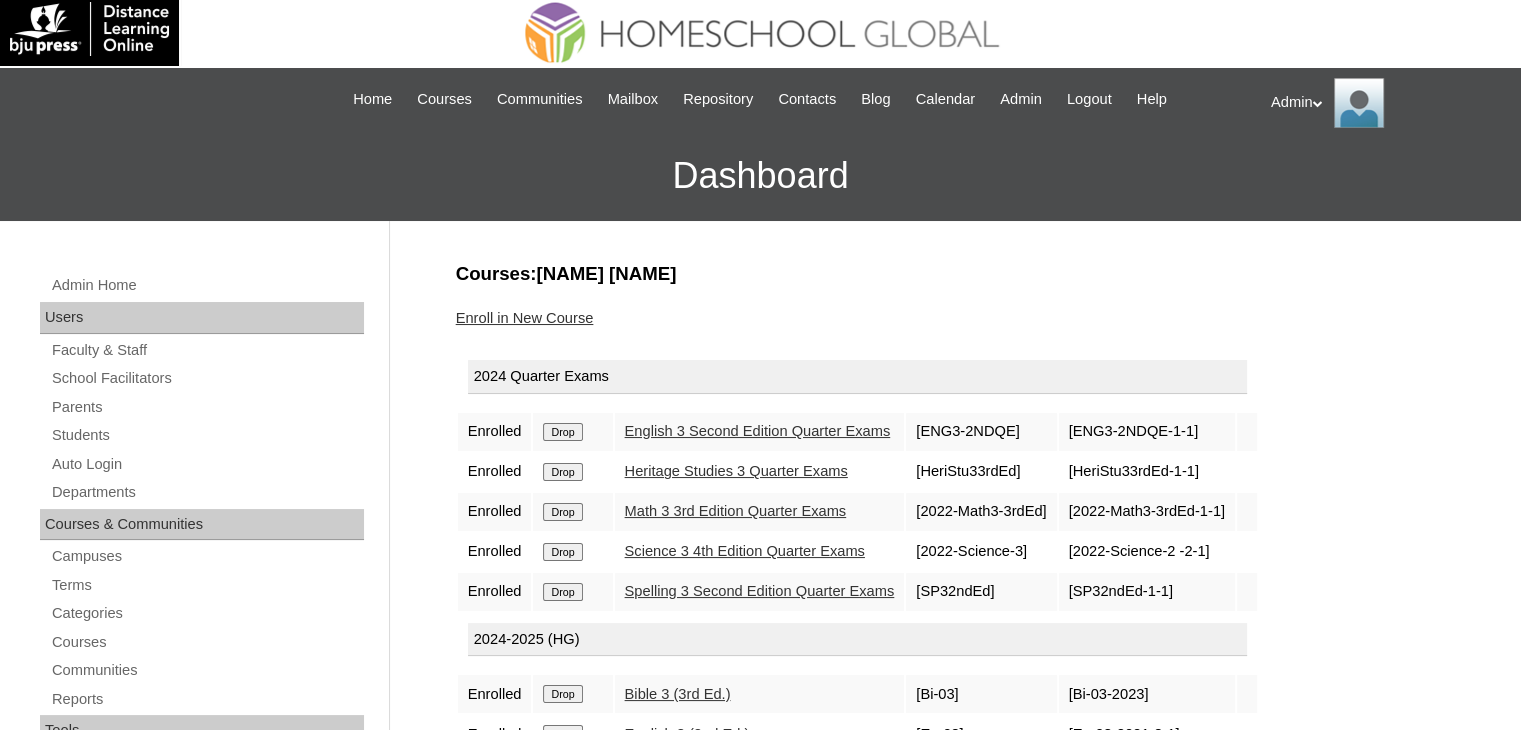 scroll, scrollTop: 0, scrollLeft: 0, axis: both 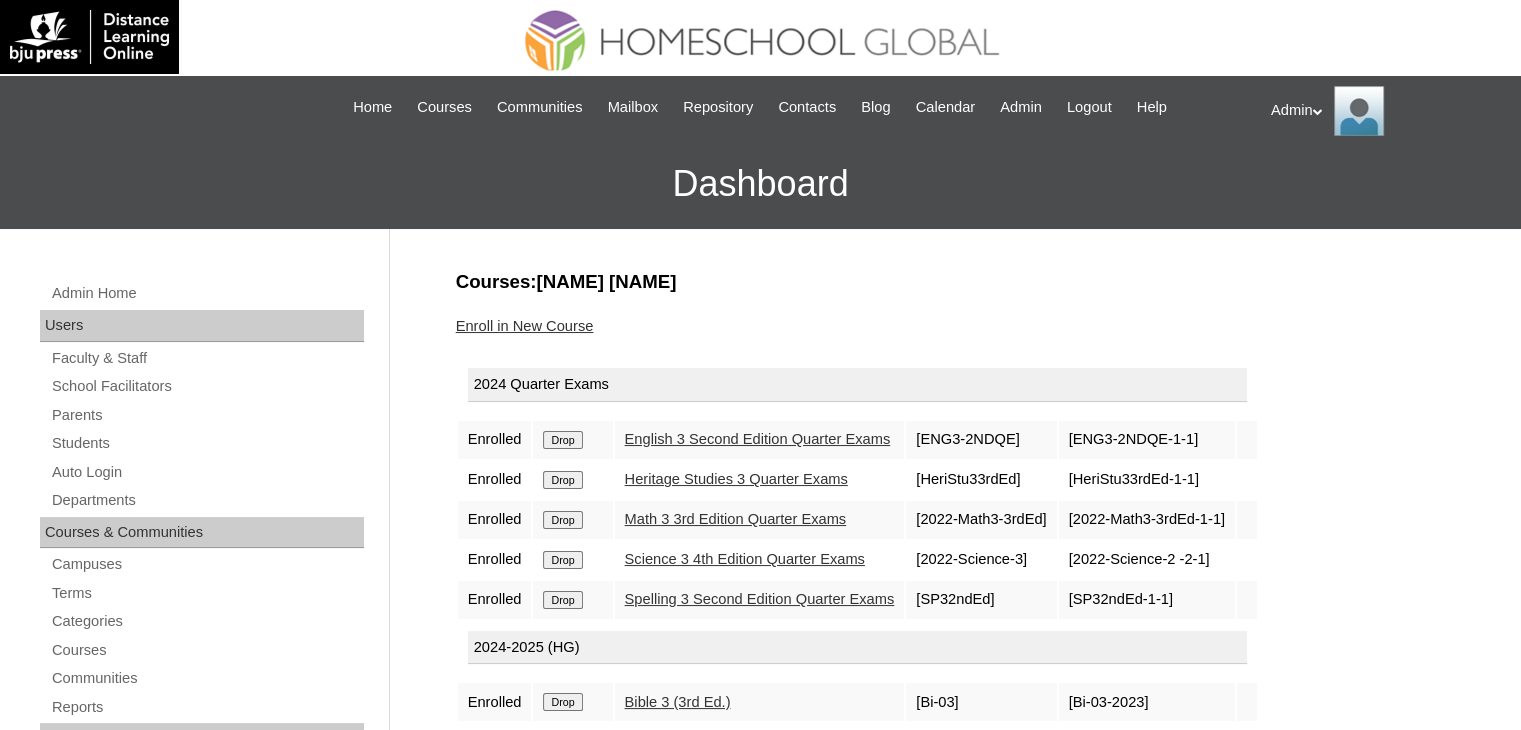click on "Spelling 3 Second Edition Quarter Exams" at bounding box center [760, 599] 